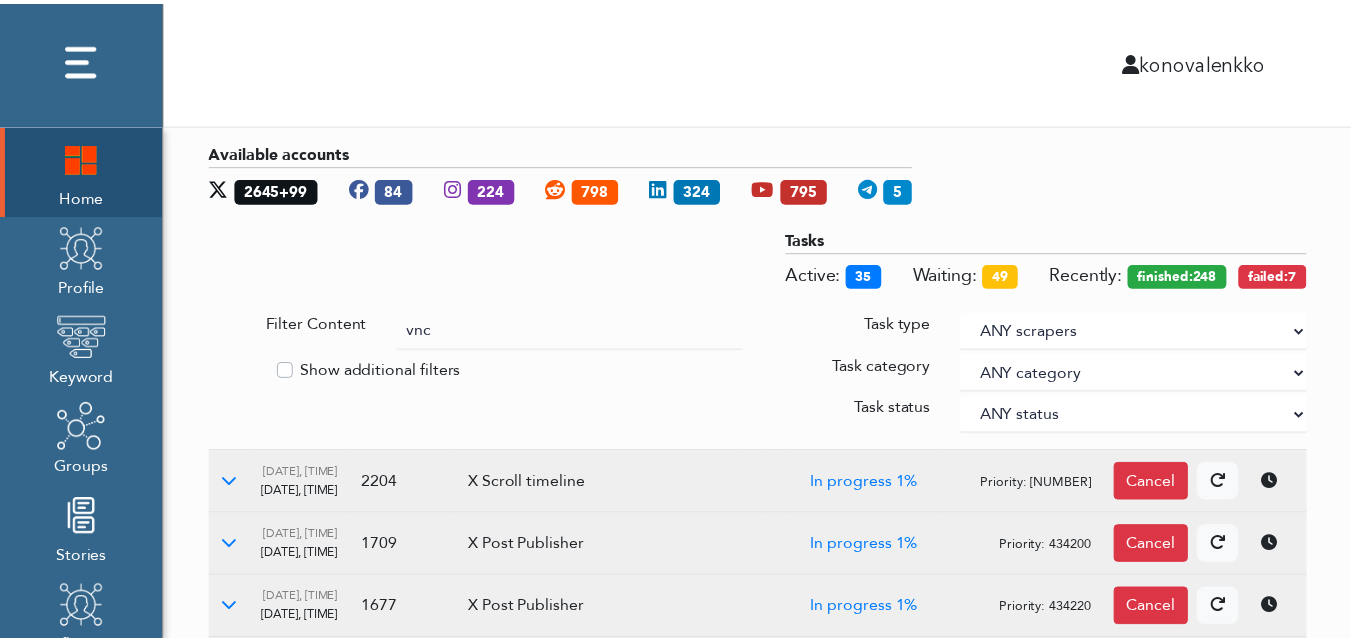 scroll, scrollTop: 0, scrollLeft: 0, axis: both 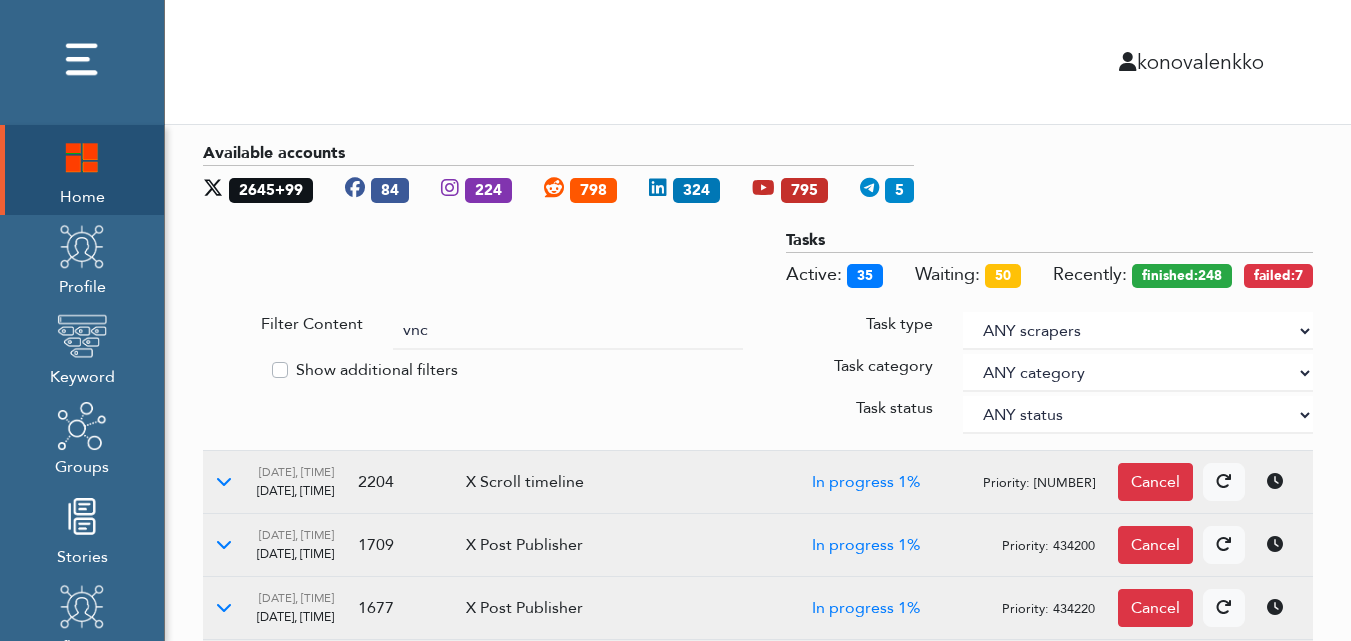 drag, startPoint x: 455, startPoint y: 333, endPoint x: 360, endPoint y: 339, distance: 95.189285 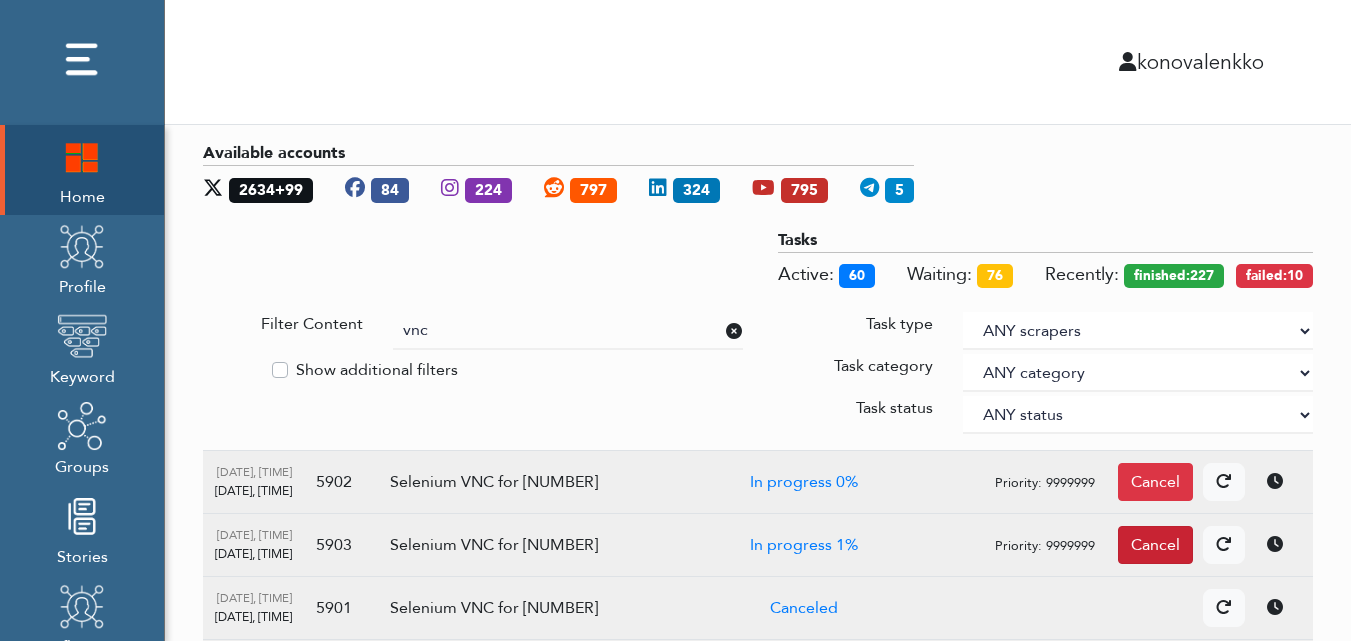 click on "Cancel" at bounding box center [1155, 482] 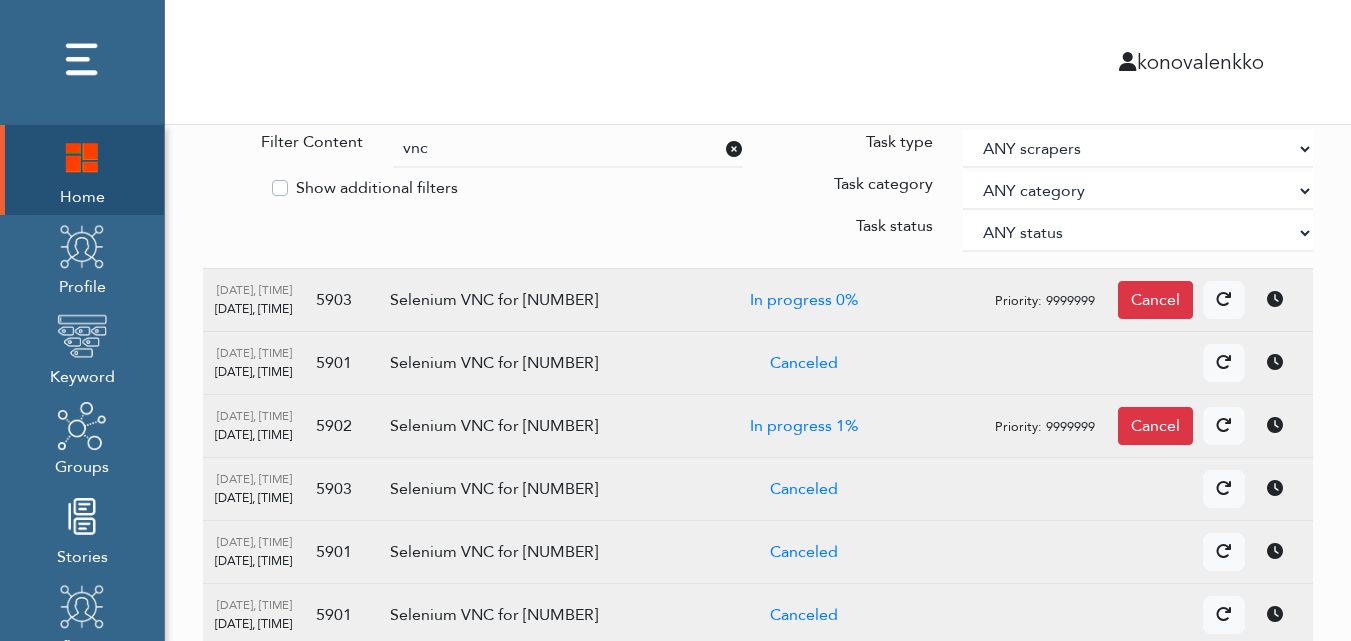 scroll, scrollTop: 199, scrollLeft: 0, axis: vertical 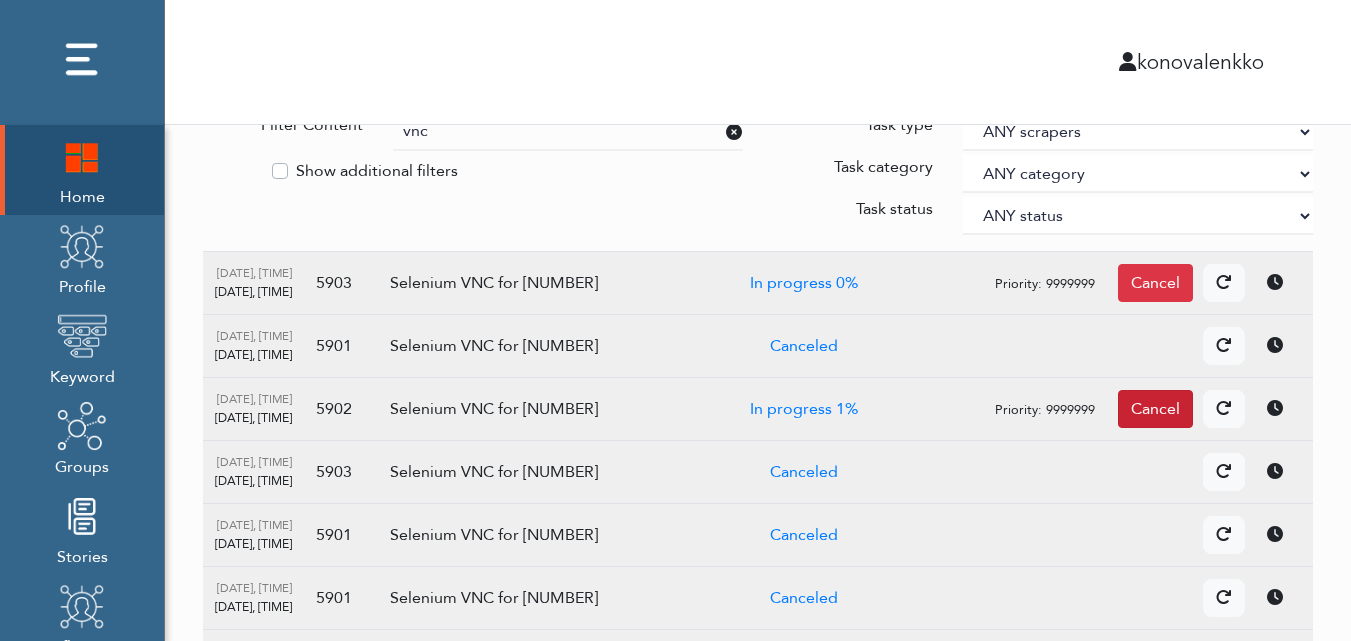 click on "Cancel" at bounding box center [1155, 283] 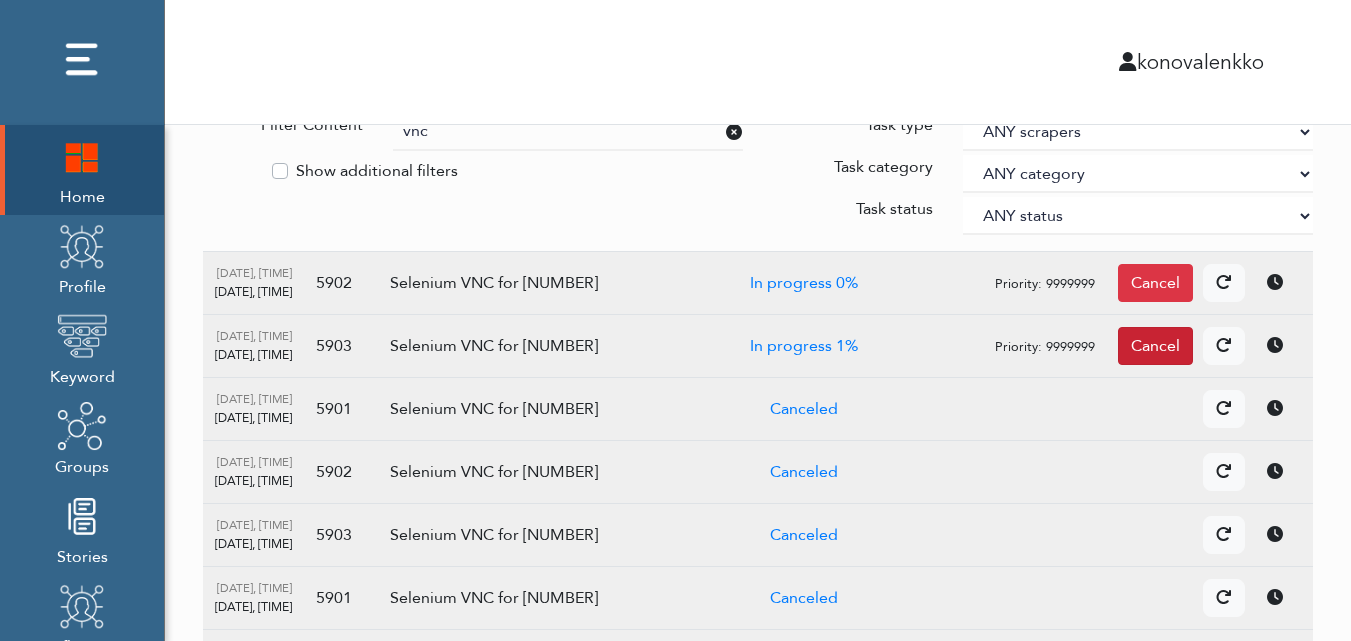 click on "Cancel" at bounding box center [1155, 283] 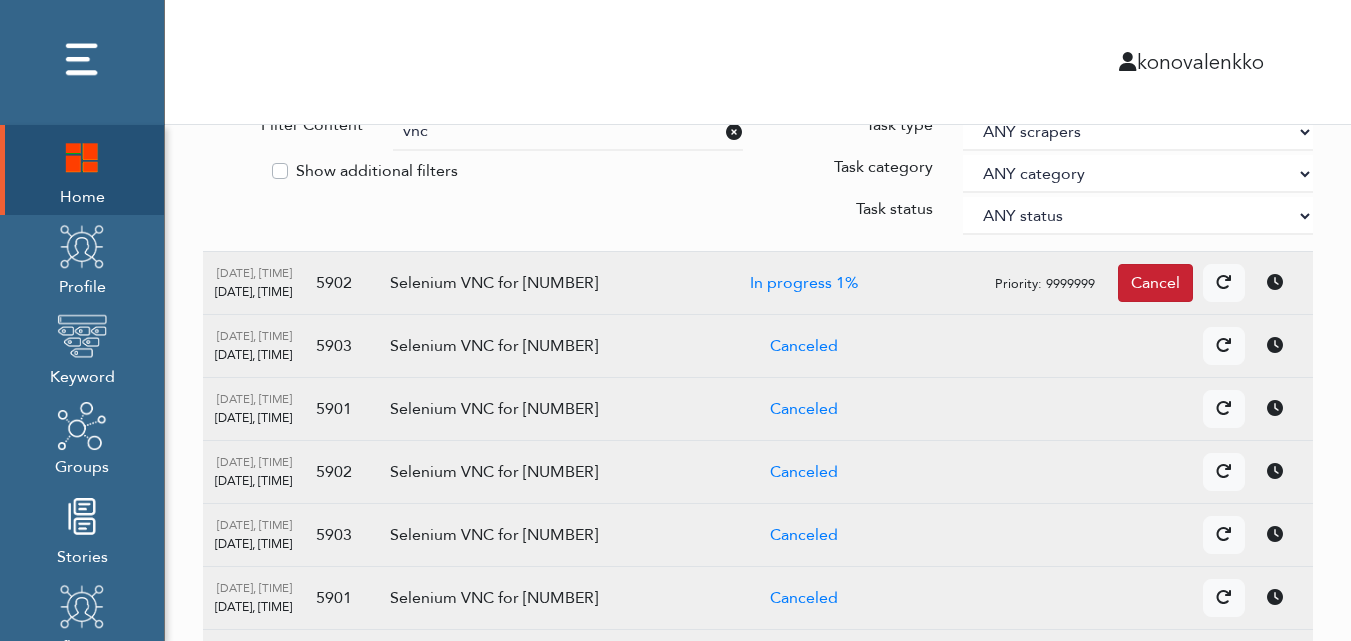 click on "Cancel" at bounding box center (1155, 283) 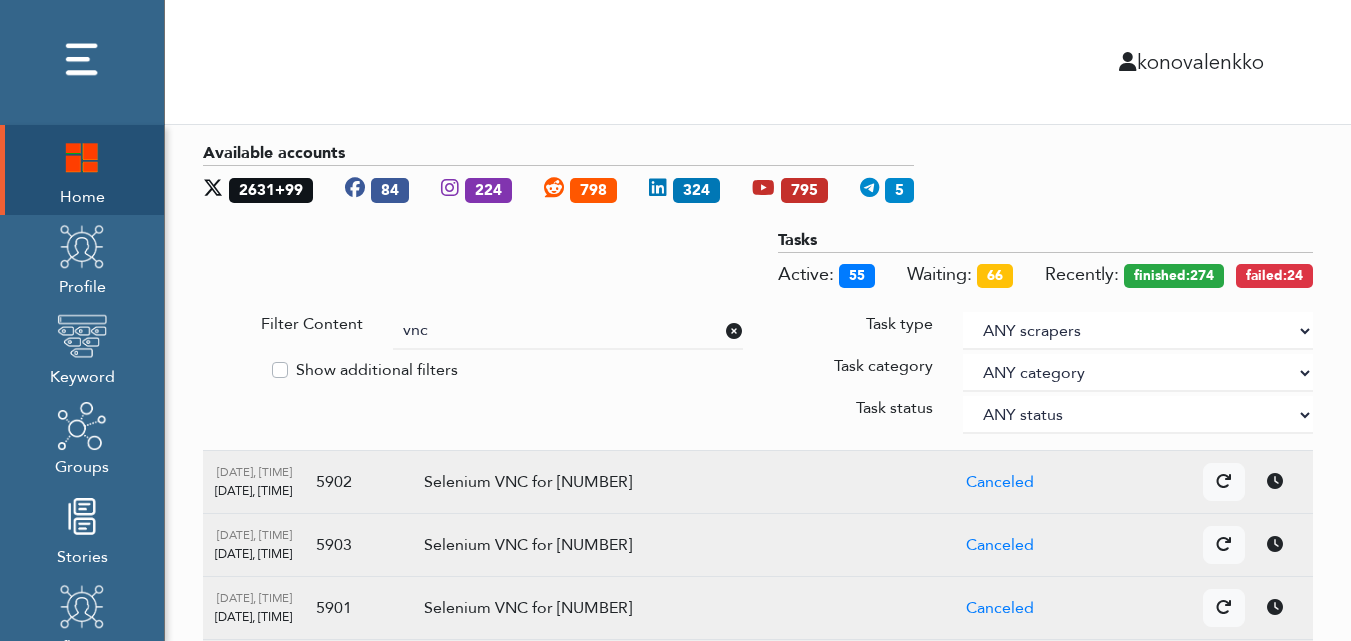 scroll, scrollTop: 8, scrollLeft: 0, axis: vertical 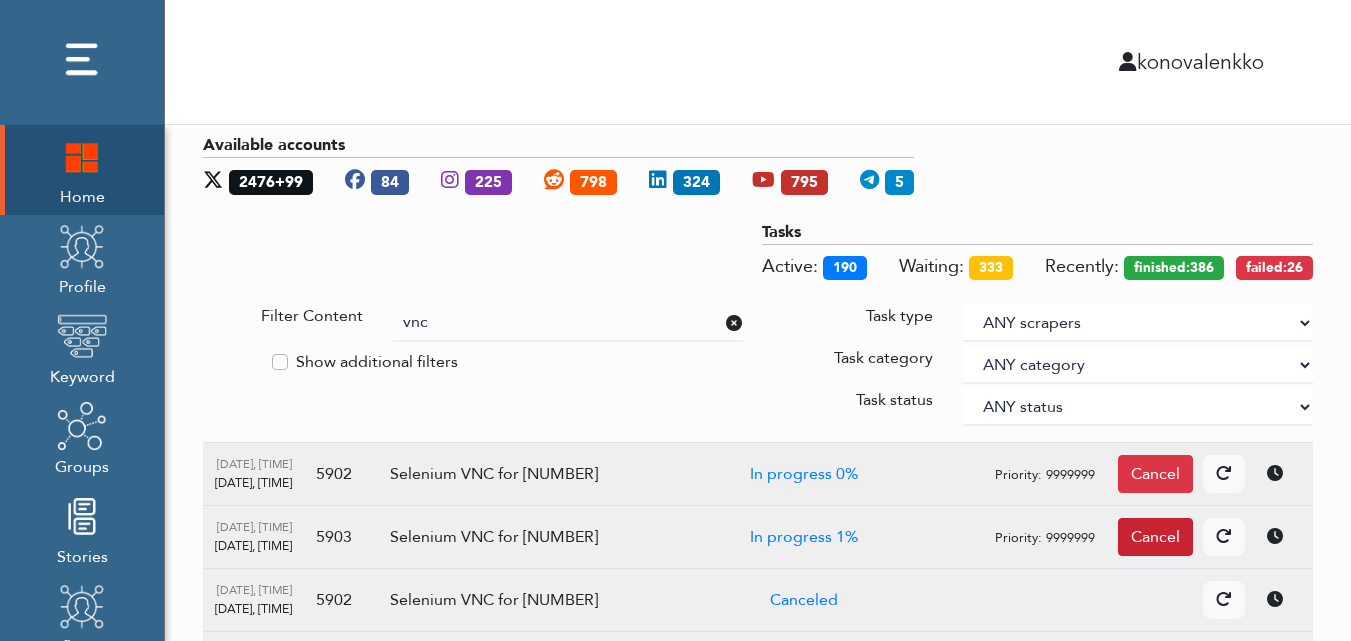 click on "Cancel" at bounding box center [1155, 474] 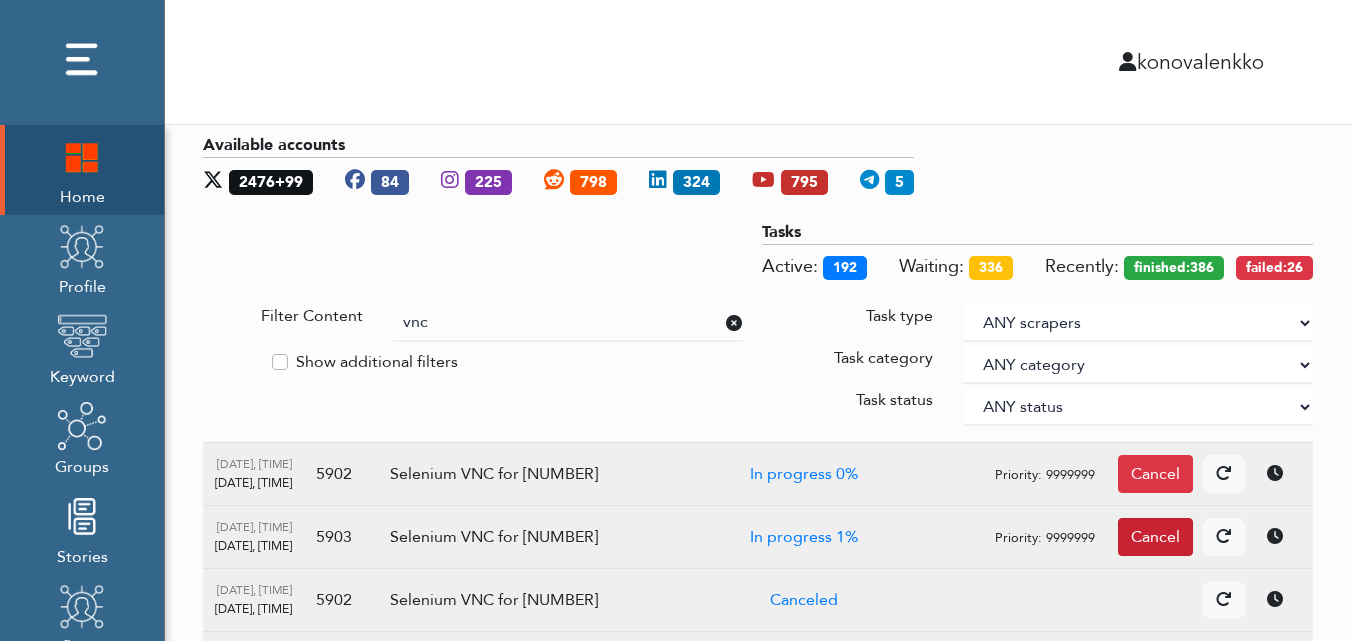 click on "Cancel" at bounding box center (1155, 474) 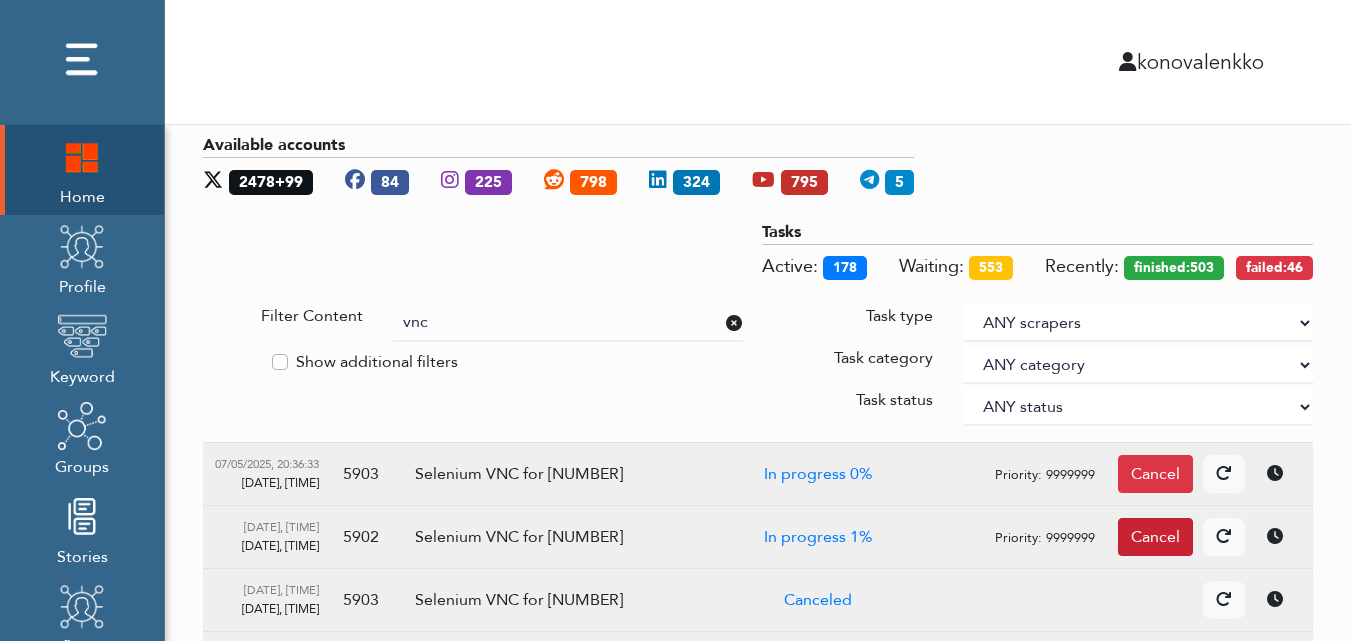 click on "Cancel" at bounding box center [1155, 474] 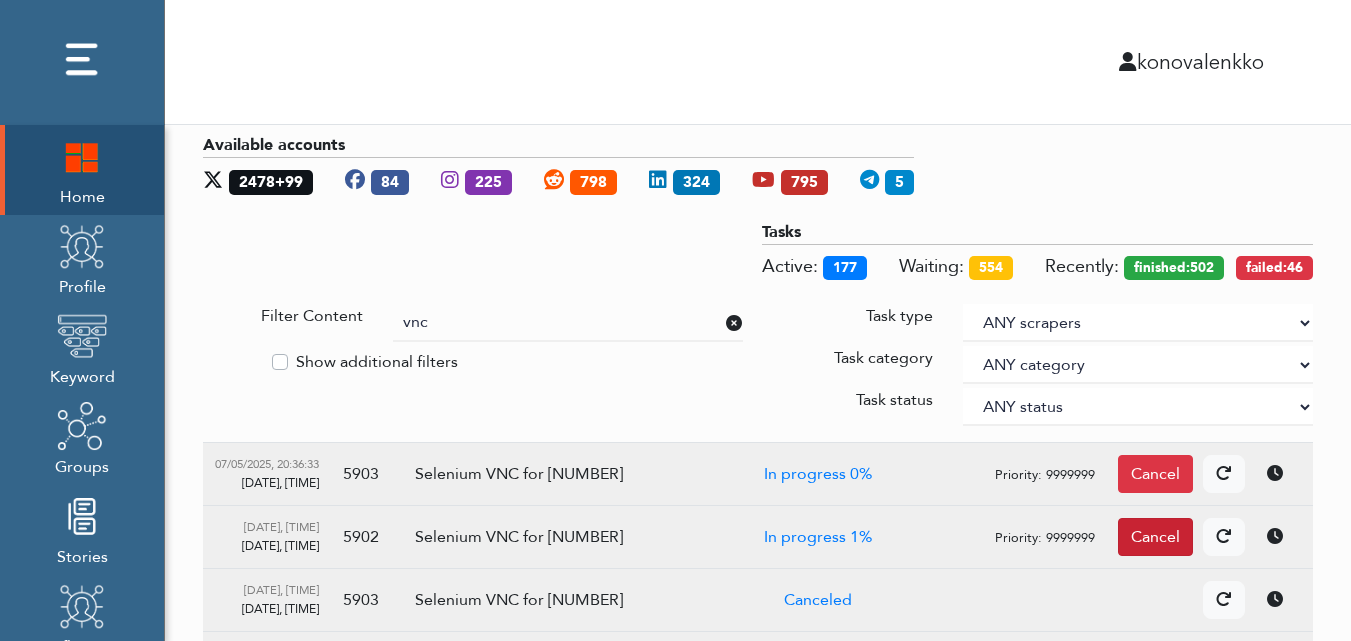 click on "Cancel" at bounding box center (1155, 474) 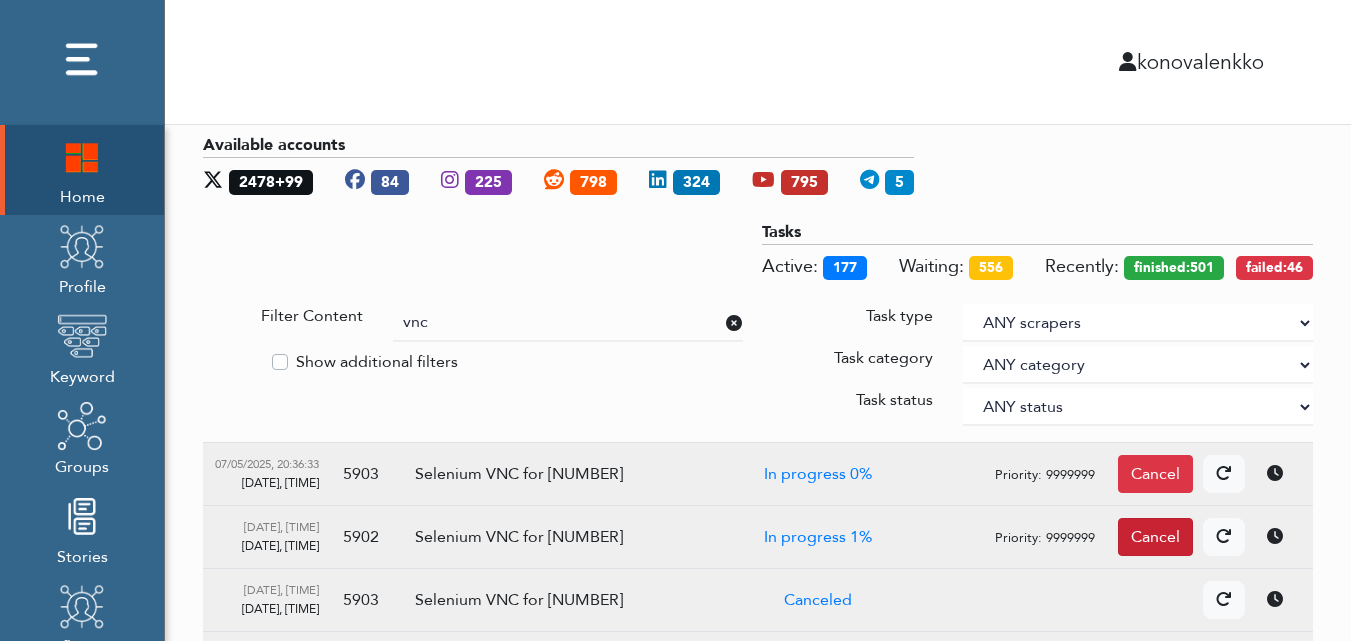 click on "Cancel" at bounding box center [1155, 474] 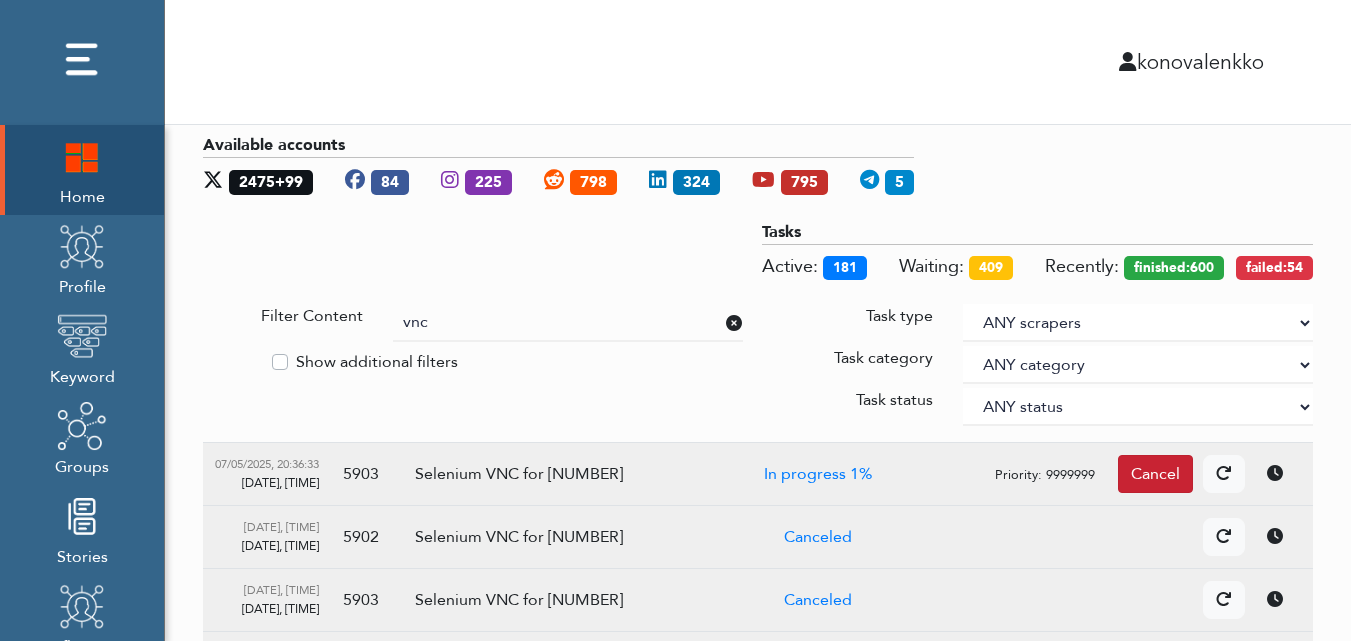 click on "Cancel" at bounding box center (1155, 474) 